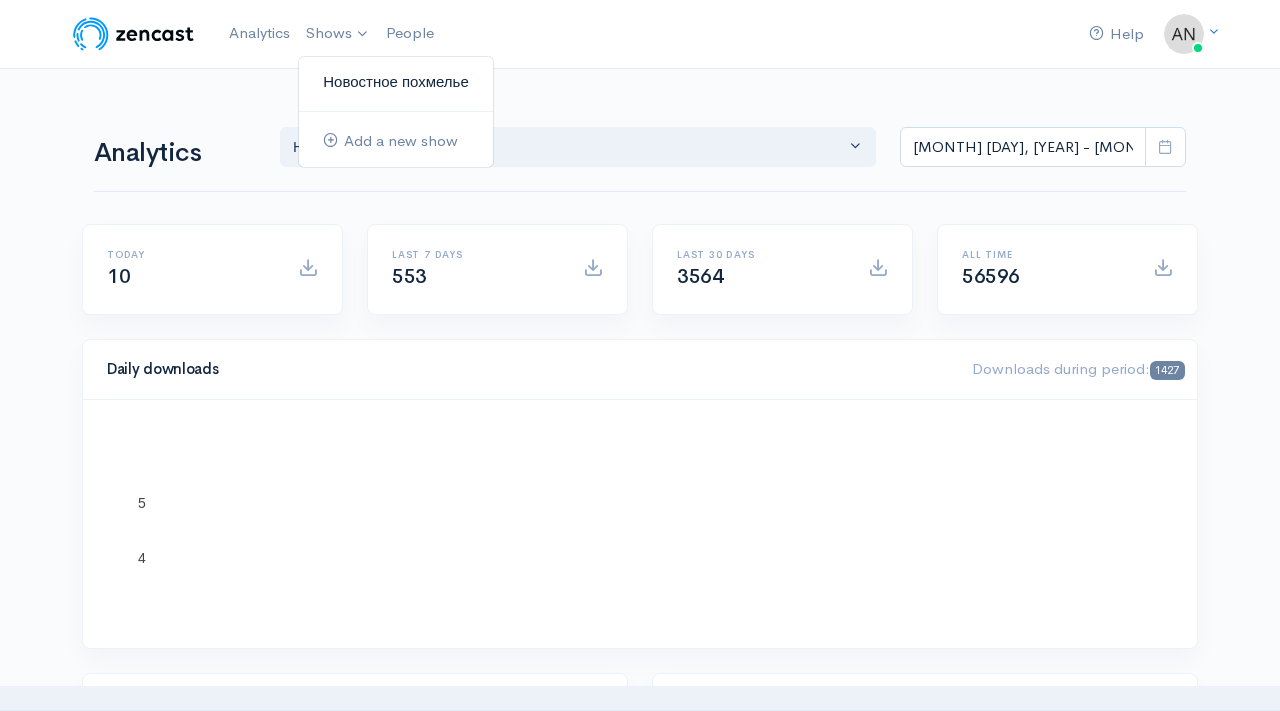 scroll, scrollTop: 0, scrollLeft: 0, axis: both 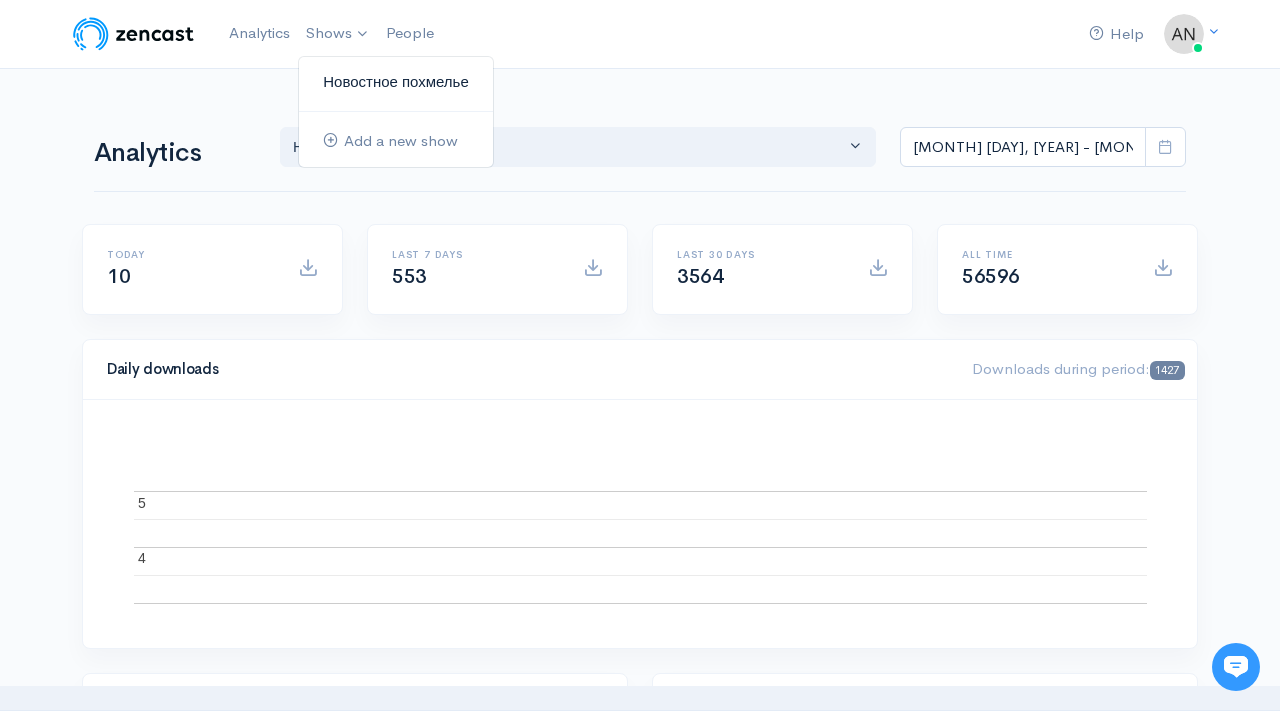 click on "Новостное похмелье" at bounding box center [396, 82] 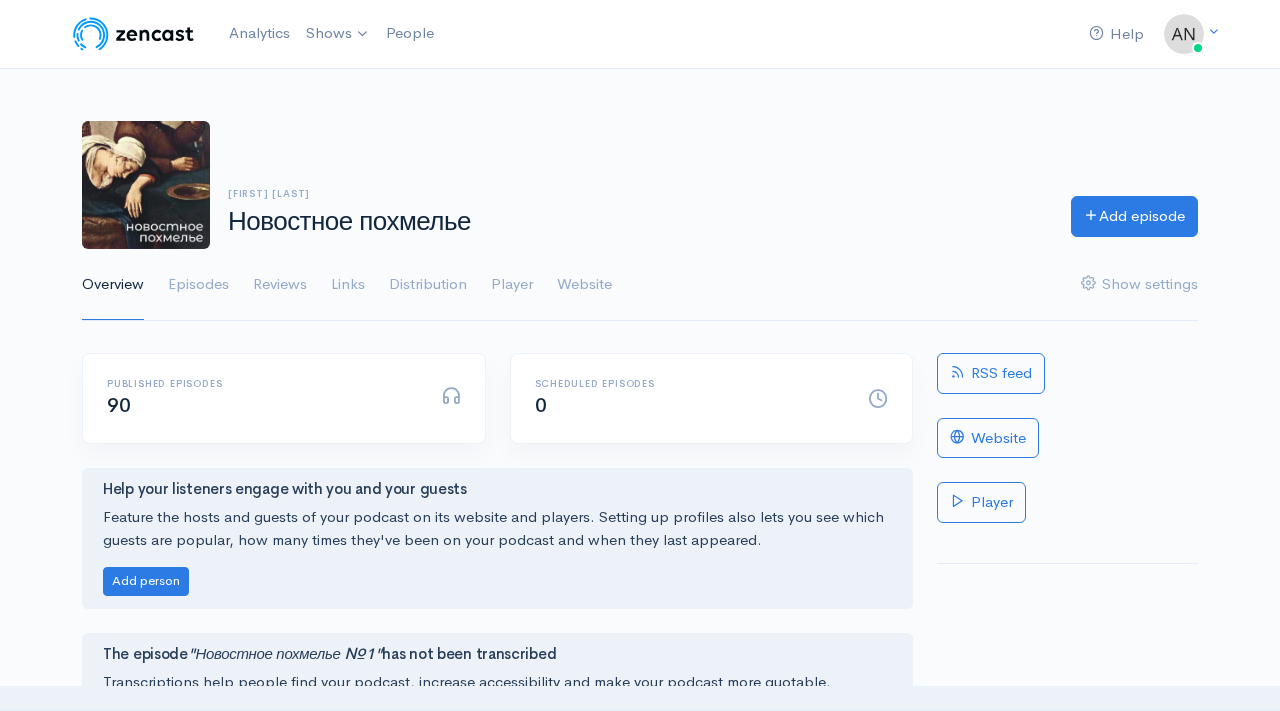 scroll, scrollTop: 0, scrollLeft: 0, axis: both 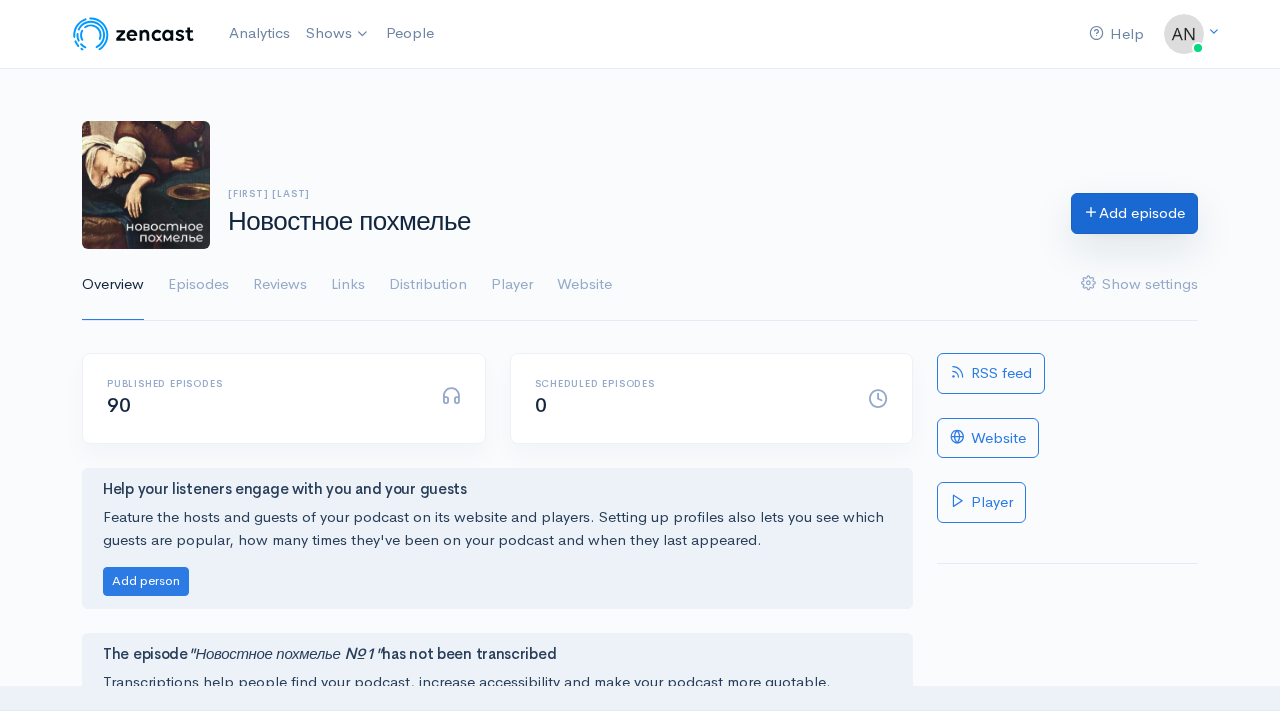 click on "Add episode" at bounding box center [1134, 213] 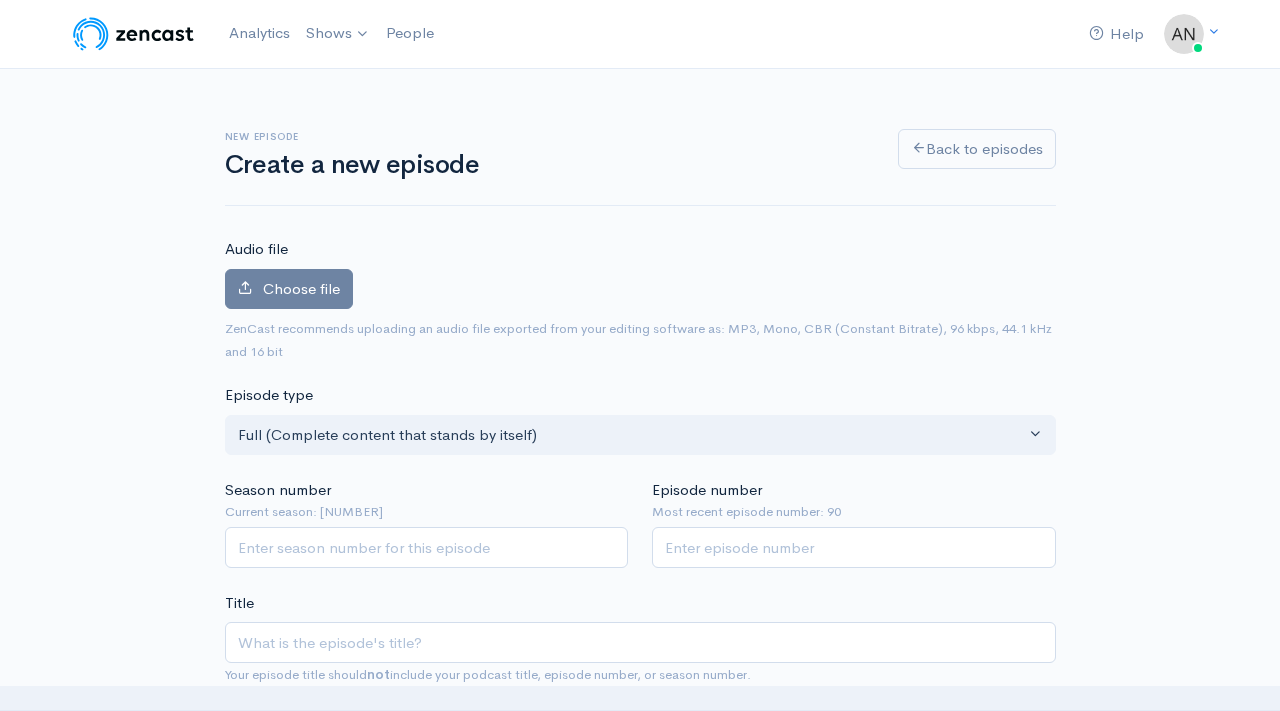scroll, scrollTop: 0, scrollLeft: 0, axis: both 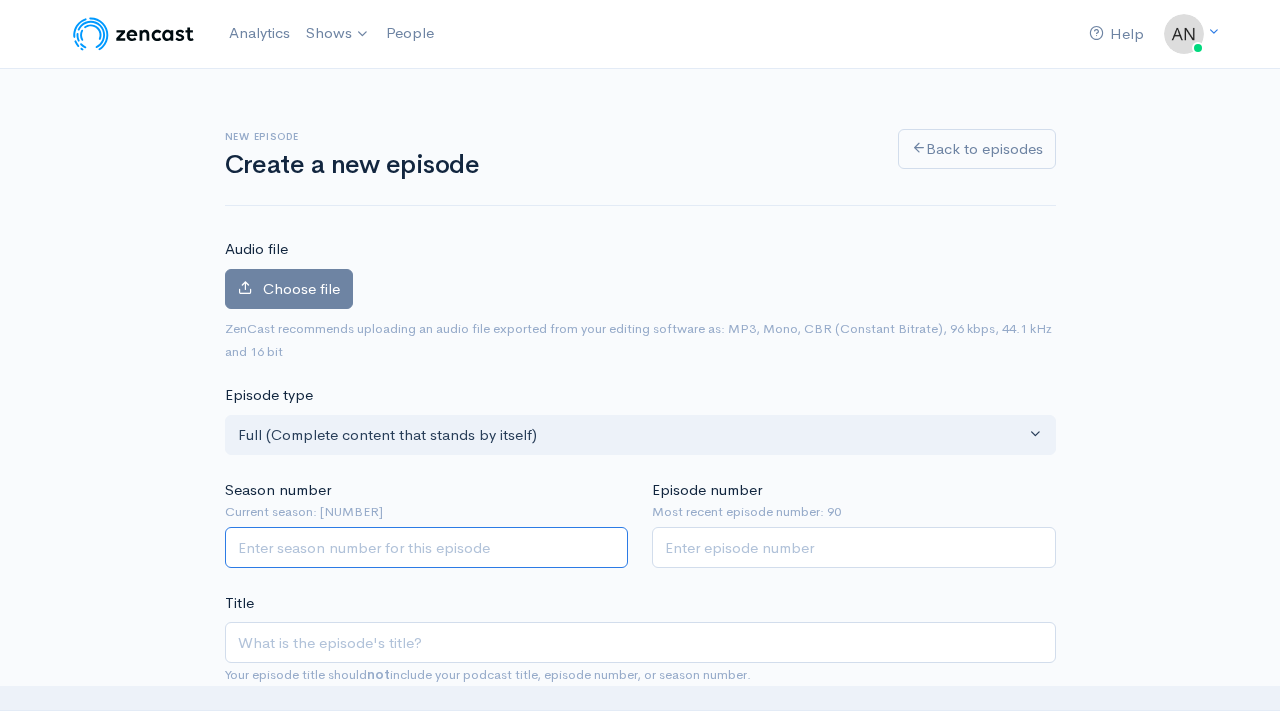 click on "Season number" at bounding box center (427, 547) 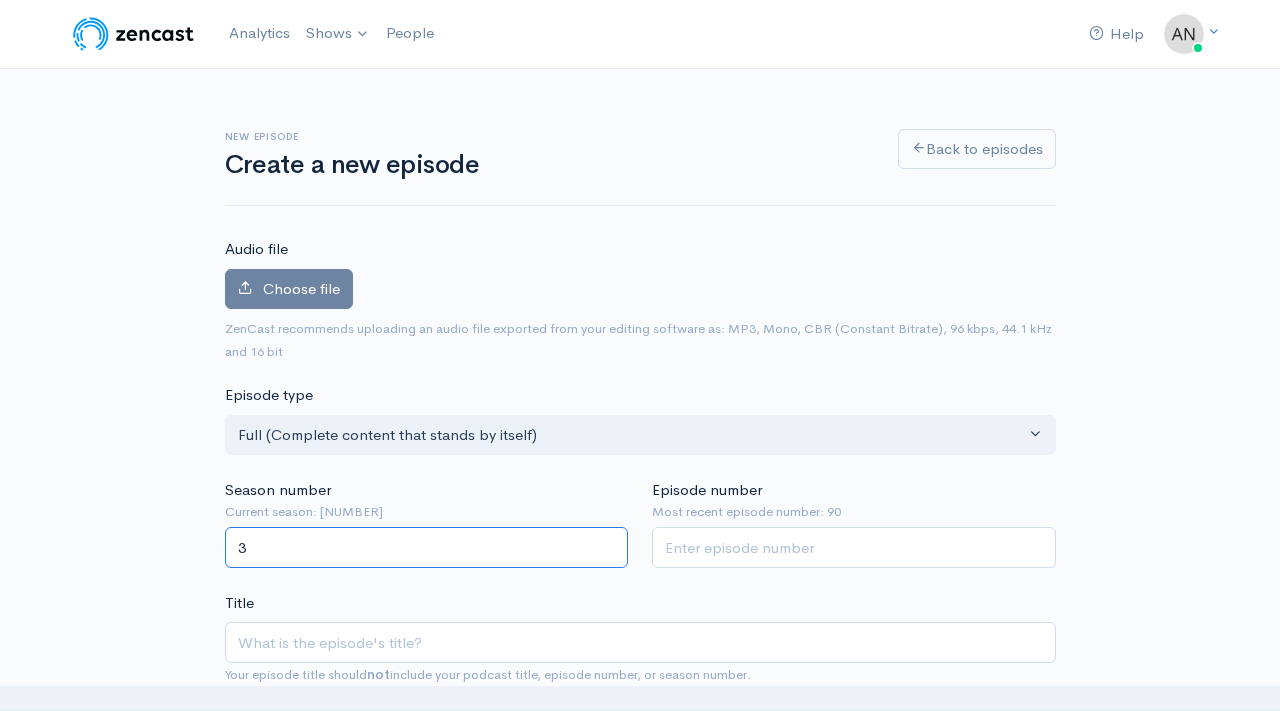 type on "3" 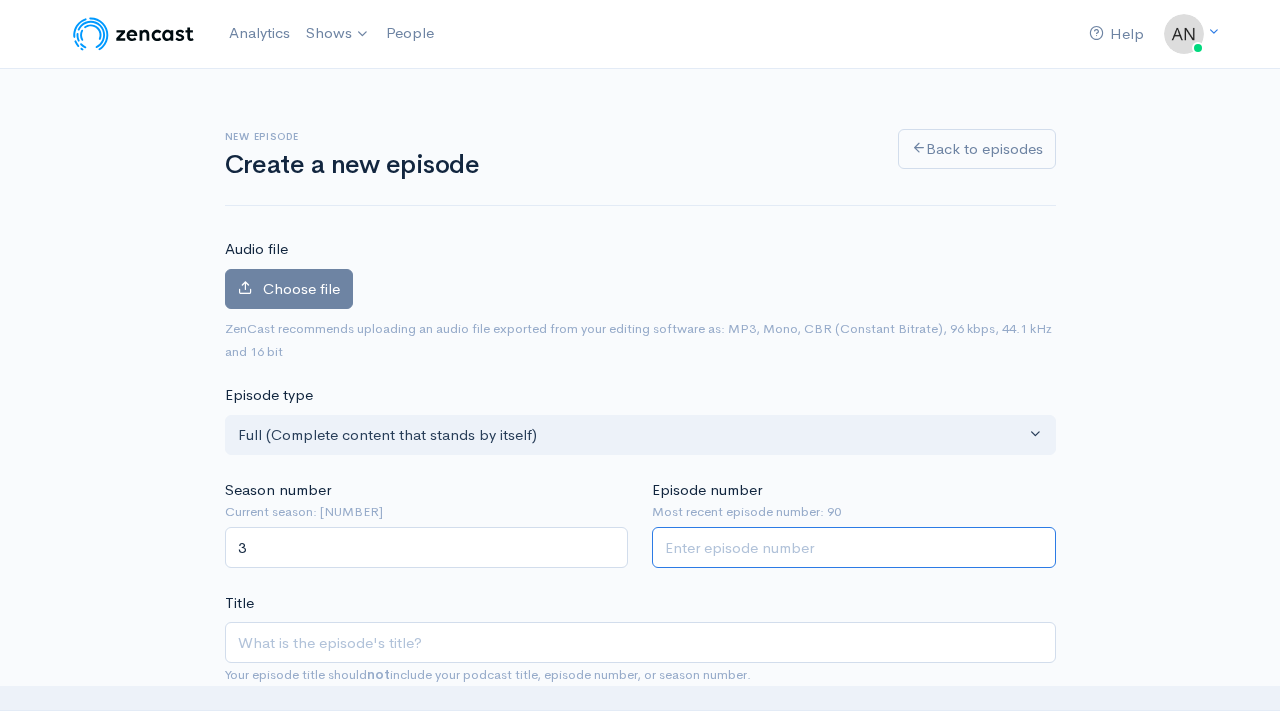 click on "Episode number" at bounding box center [854, 547] 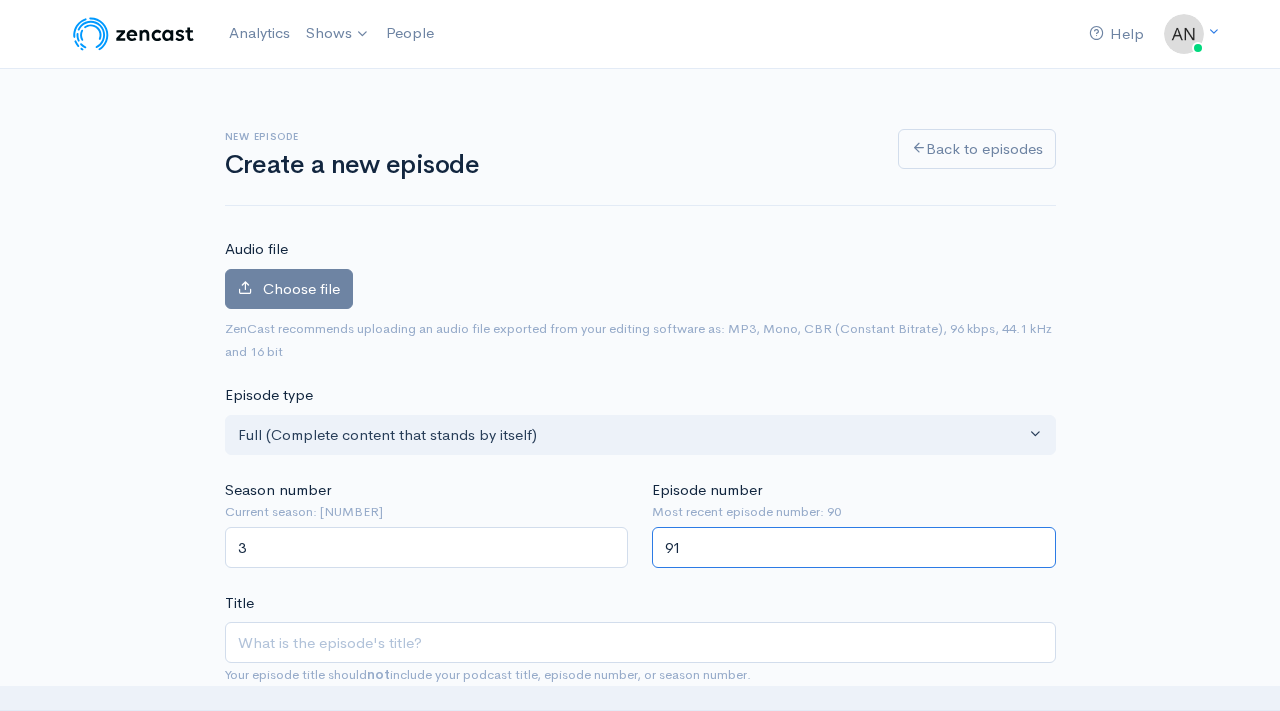 type on "91" 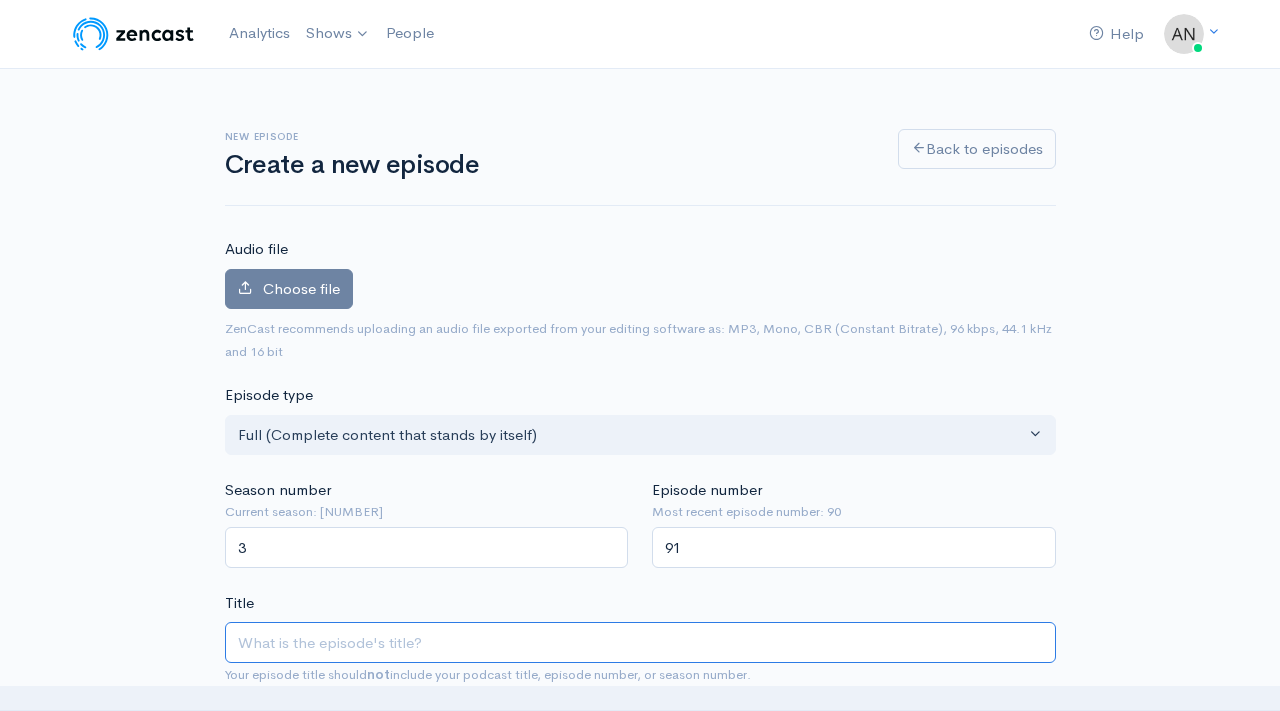 click on "Title" at bounding box center [640, 642] 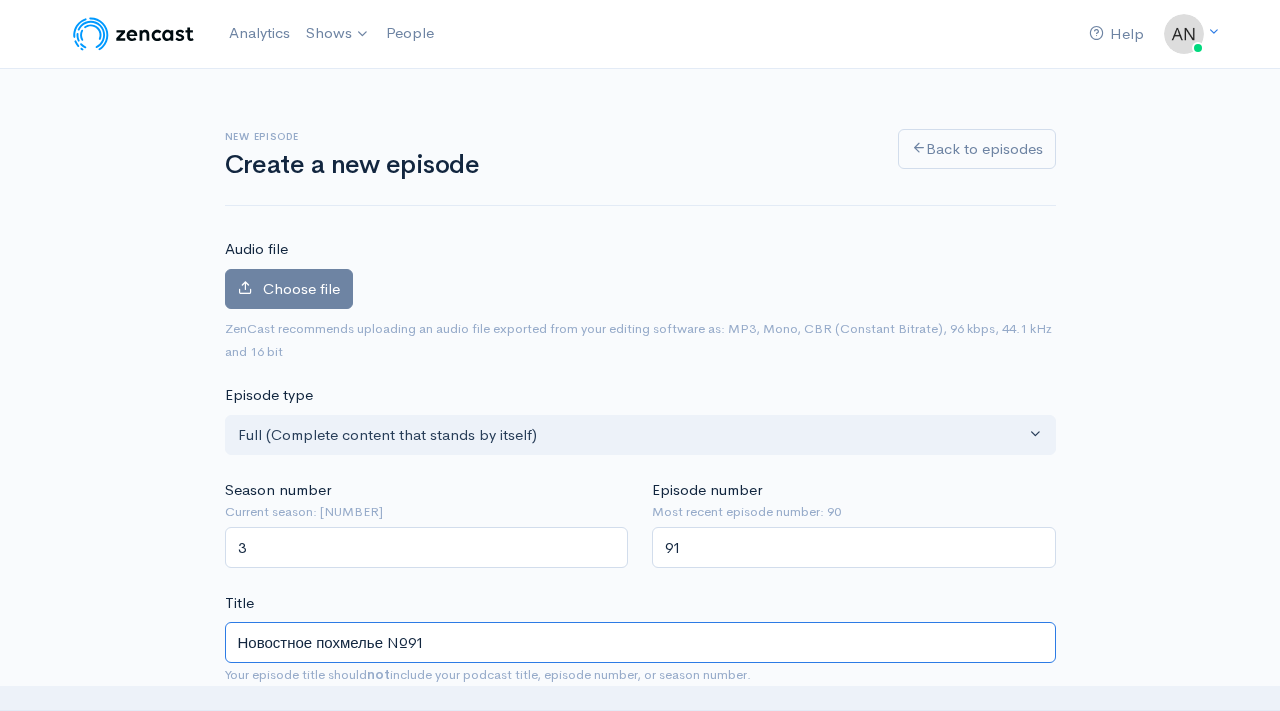 type on "Новостное похмелье №91" 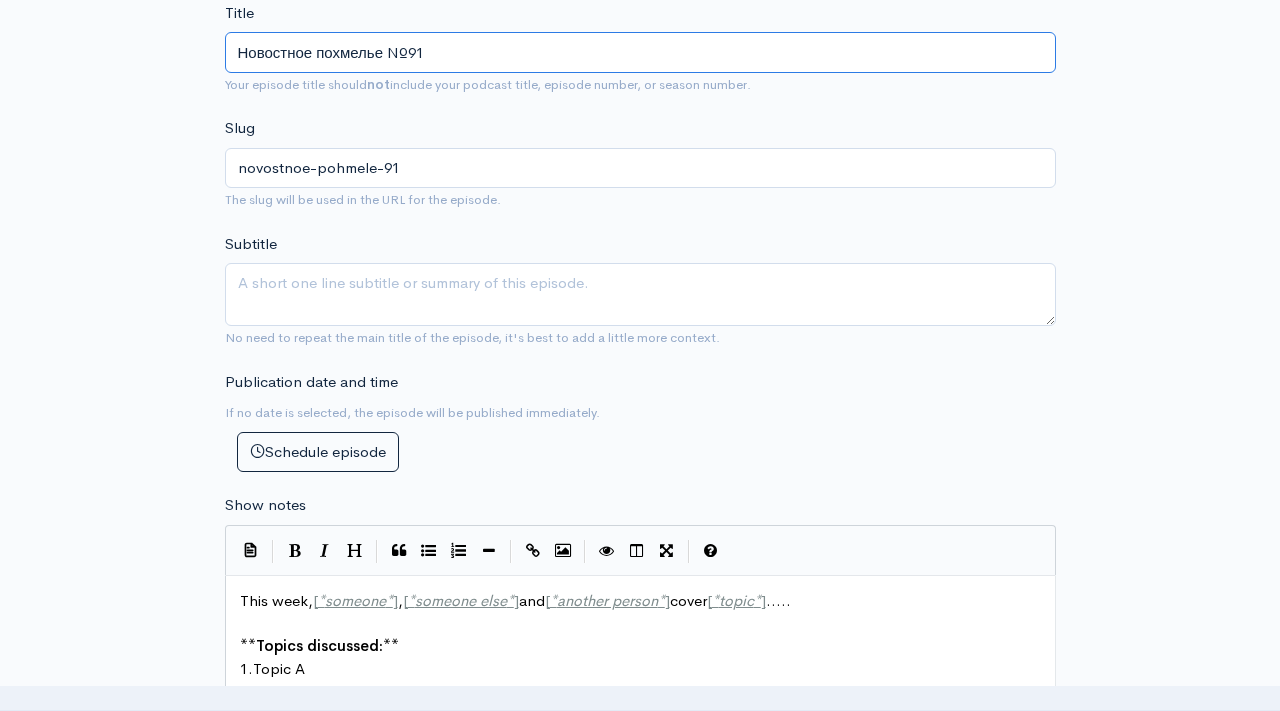 scroll, scrollTop: 733, scrollLeft: 0, axis: vertical 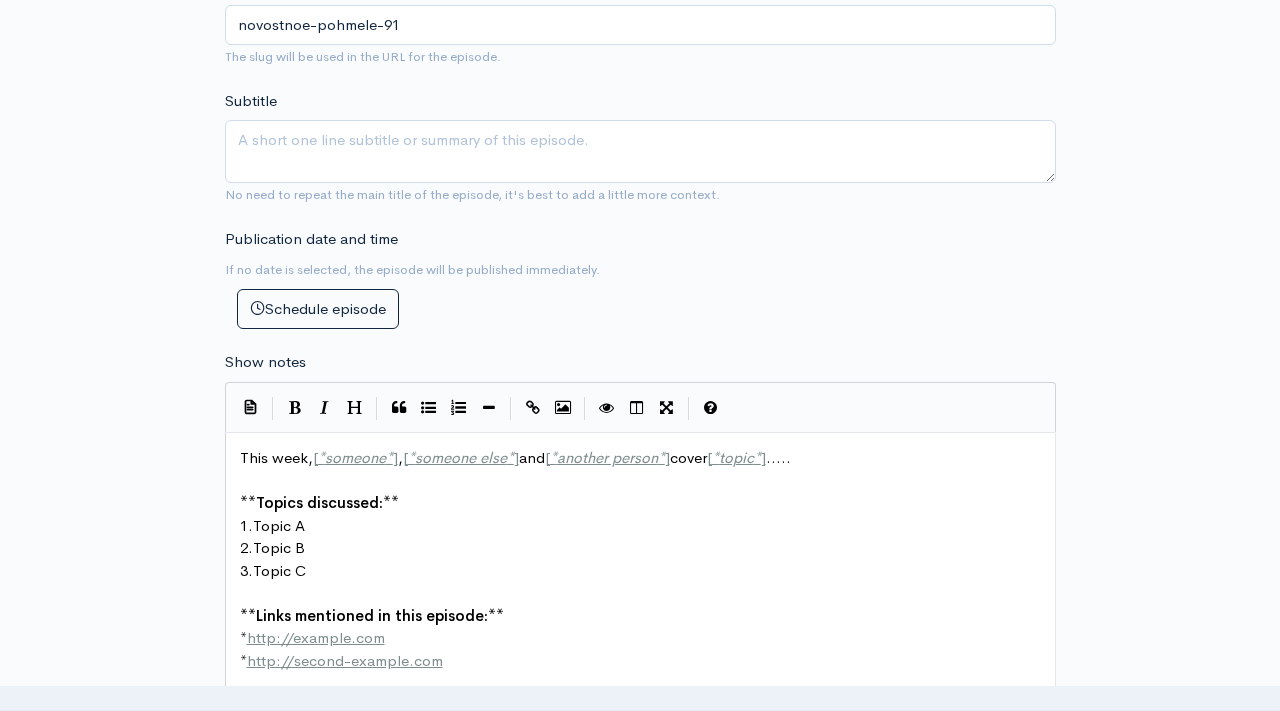 click on "2.  Topic B" at bounding box center (640, 548) 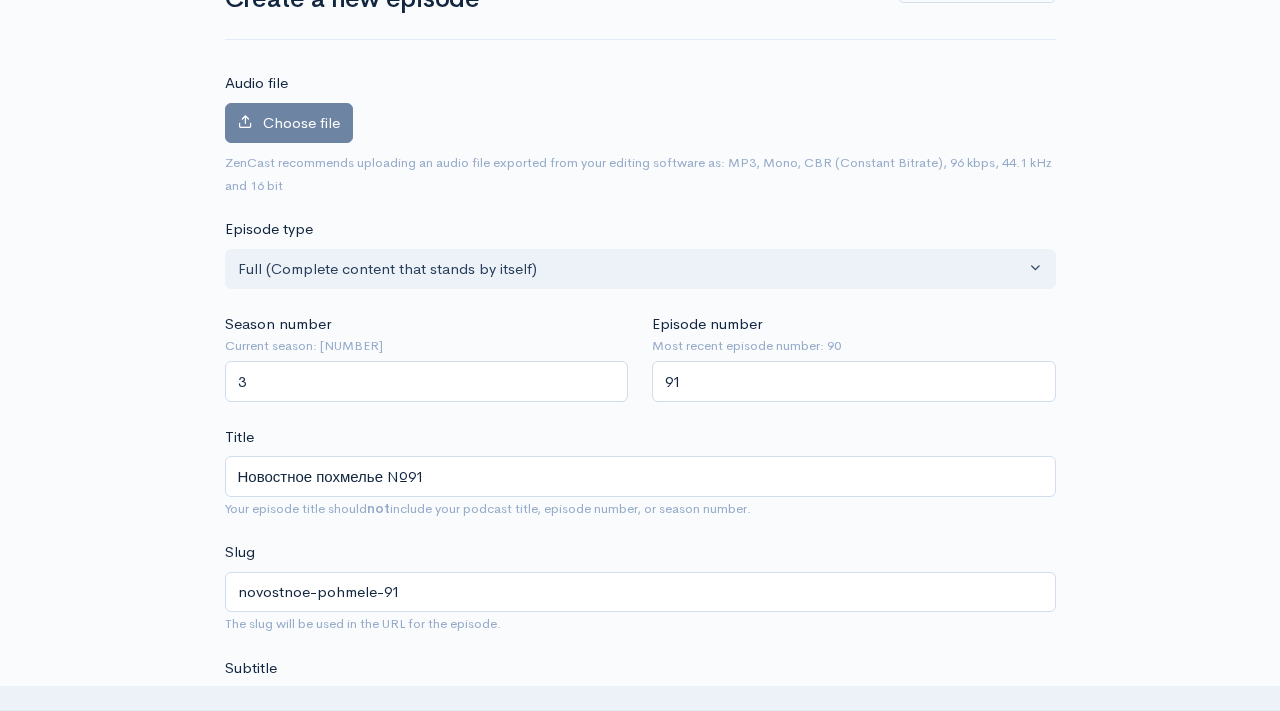 scroll, scrollTop: 0, scrollLeft: 0, axis: both 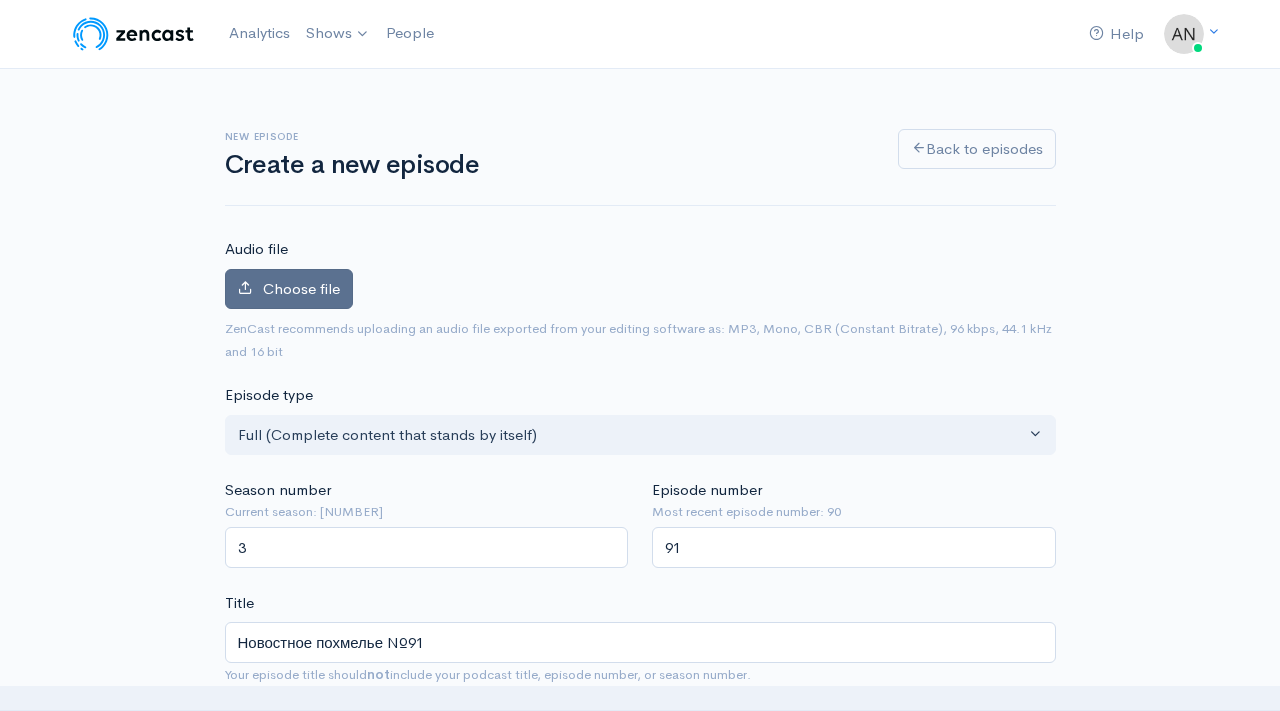 click on "Choose file" at bounding box center (301, 288) 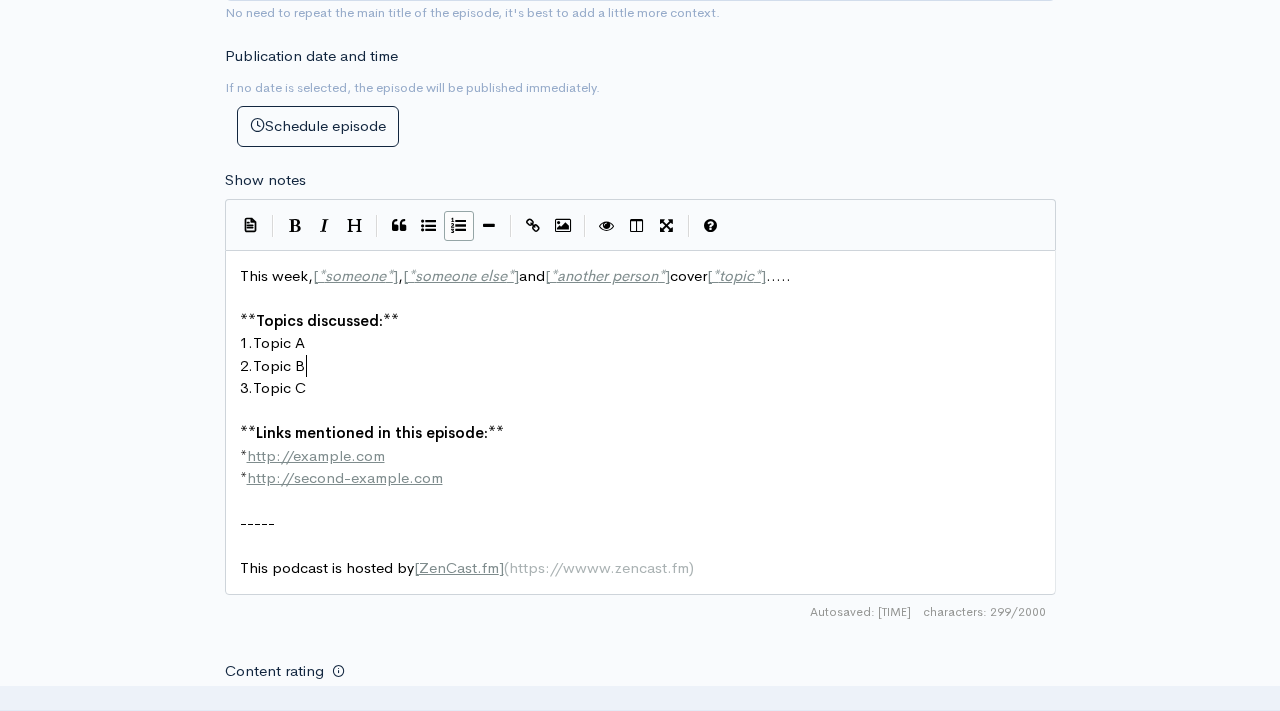 click on "2.  Topic B" at bounding box center (640, 366) 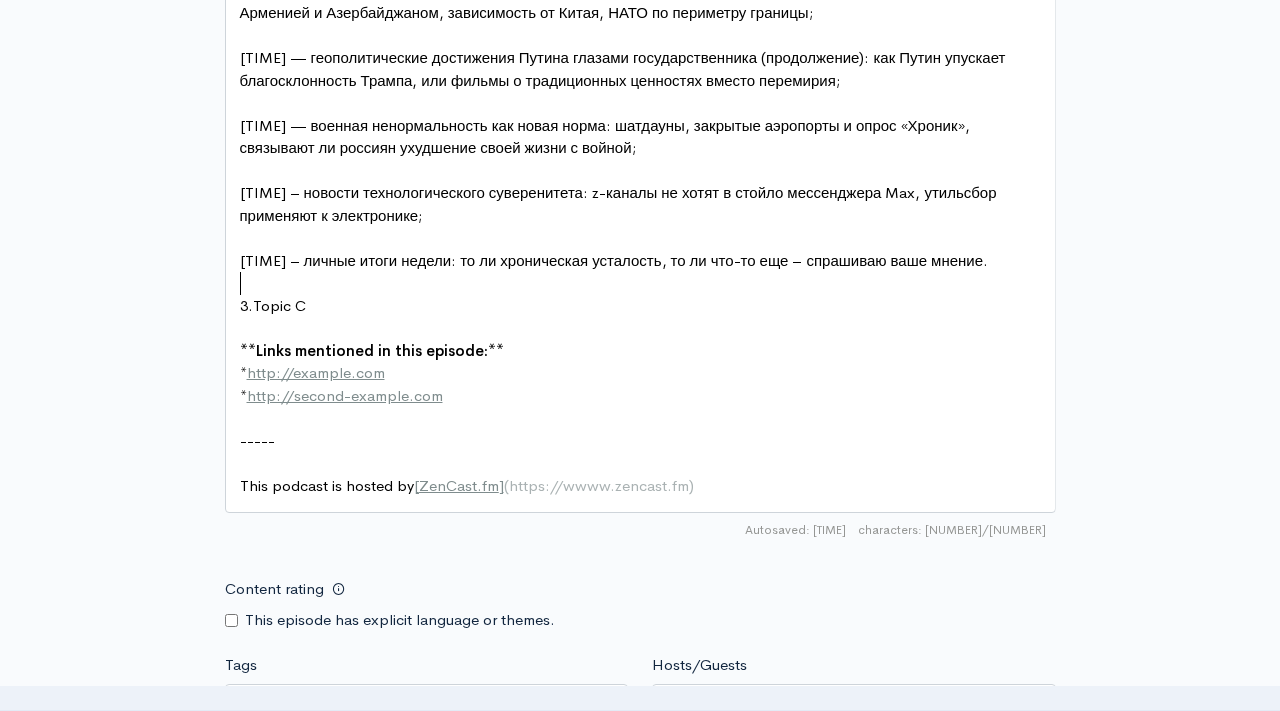 scroll, scrollTop: 1748, scrollLeft: 0, axis: vertical 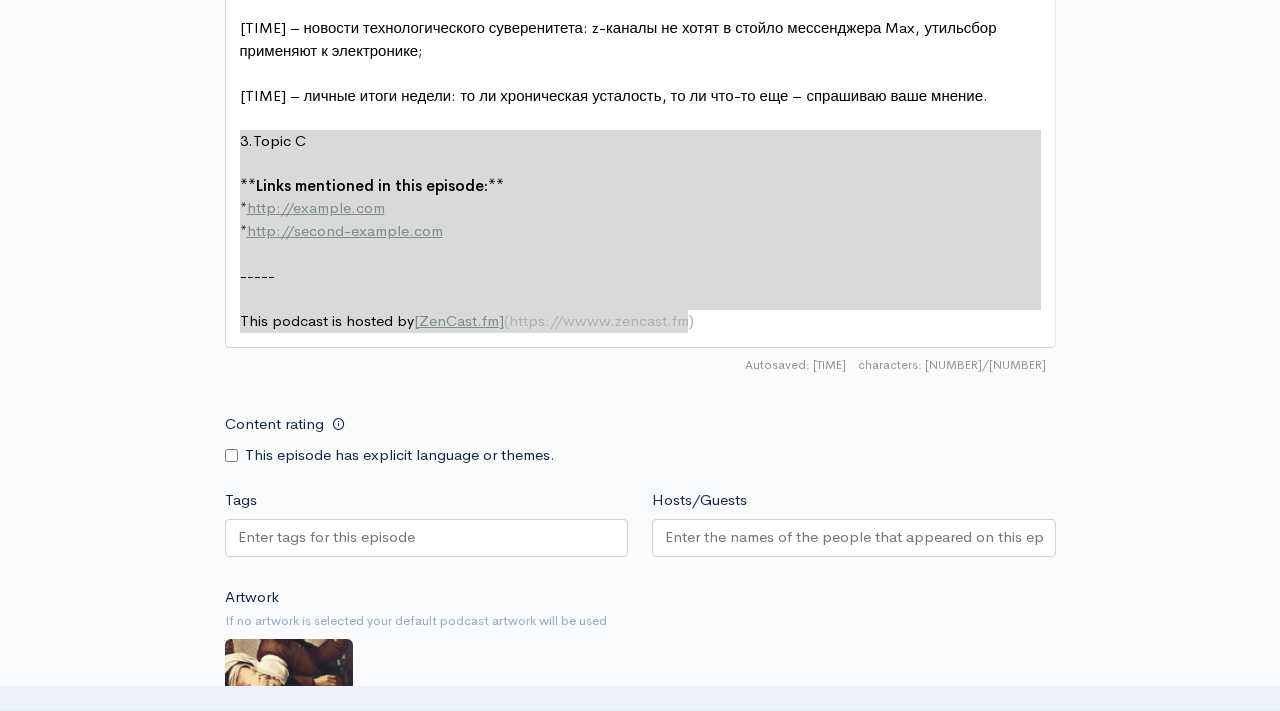 drag, startPoint x: 715, startPoint y: 319, endPoint x: 219, endPoint y: 135, distance: 529.0293 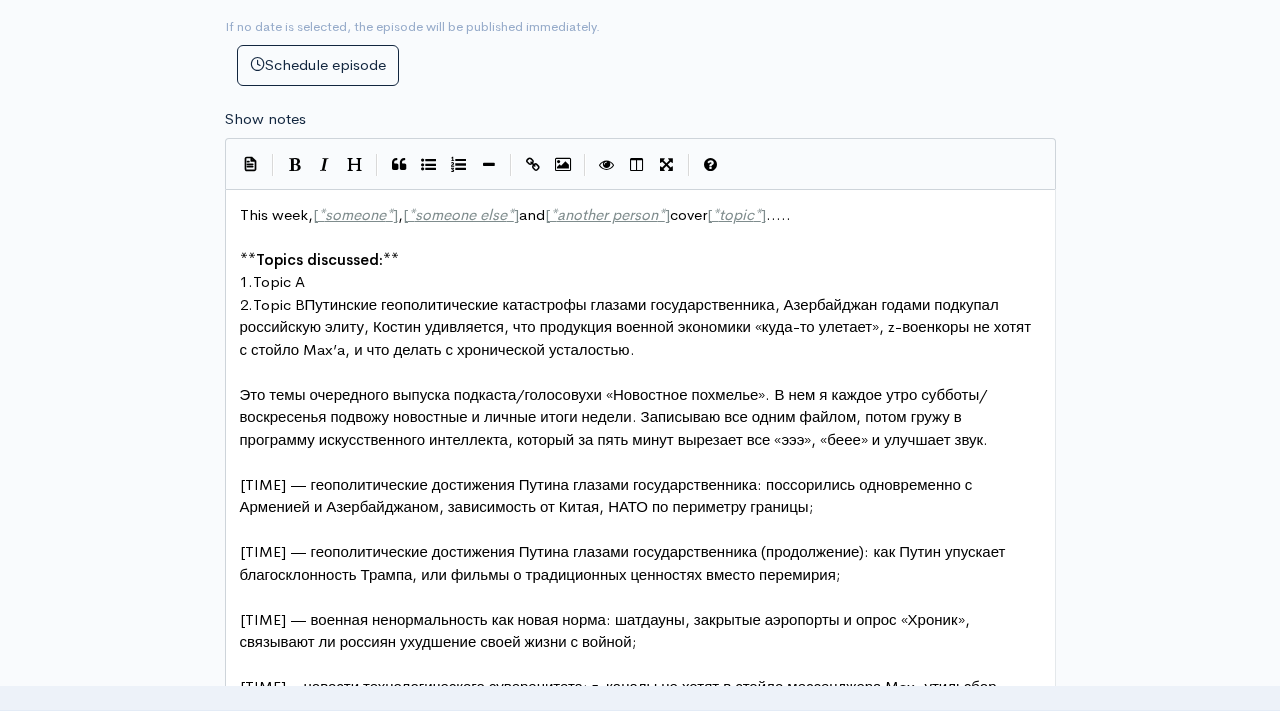 scroll, scrollTop: 1092, scrollLeft: 0, axis: vertical 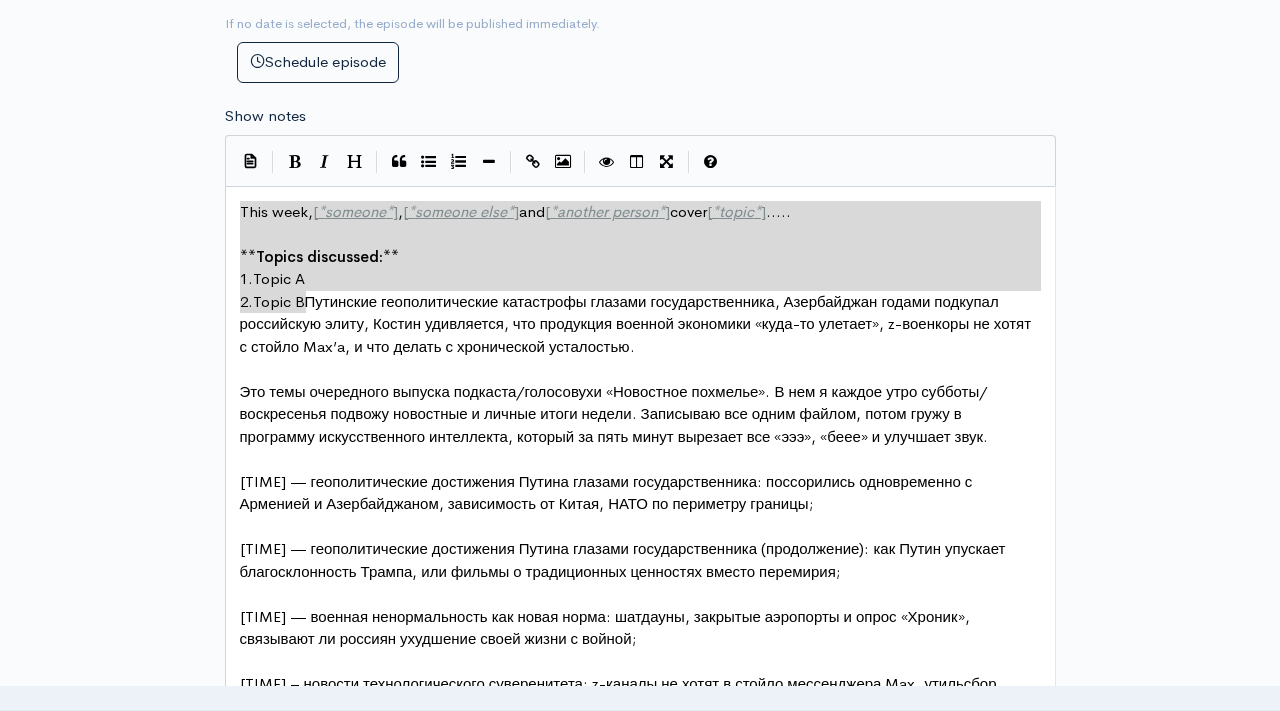 drag, startPoint x: 303, startPoint y: 300, endPoint x: 209, endPoint y: 196, distance: 140.1856 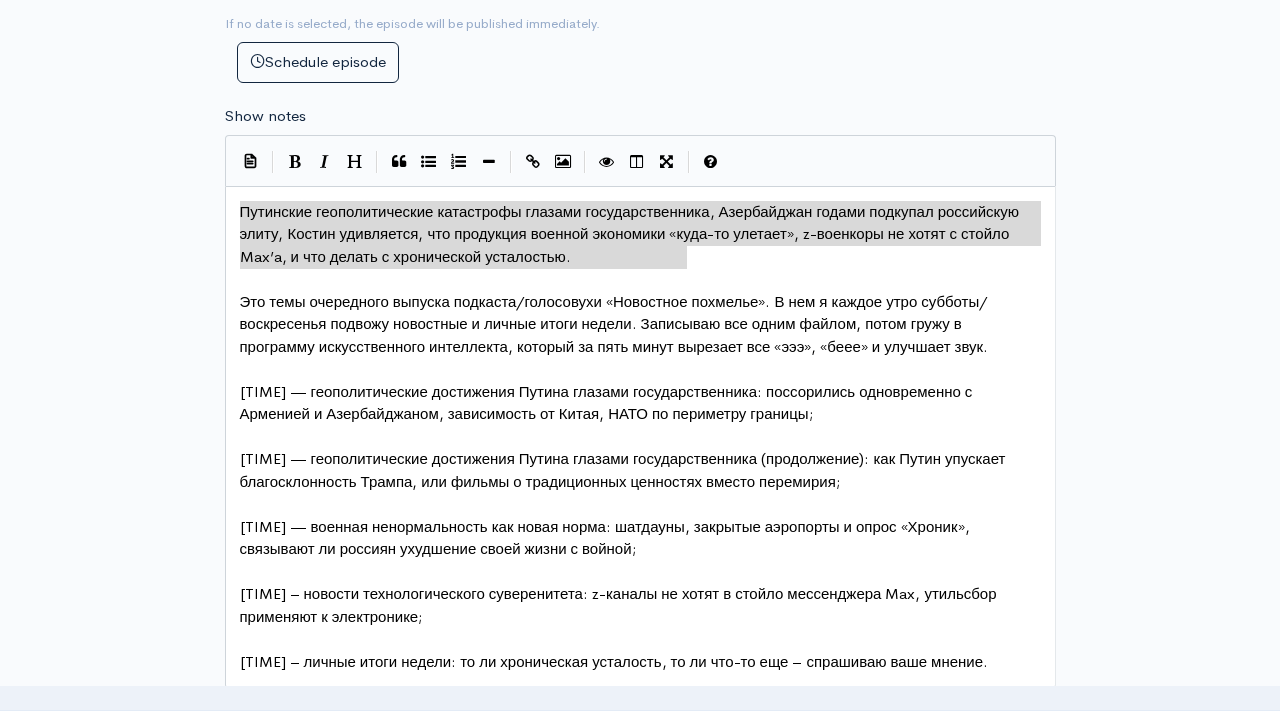 drag, startPoint x: 708, startPoint y: 253, endPoint x: 215, endPoint y: 201, distance: 495.7348 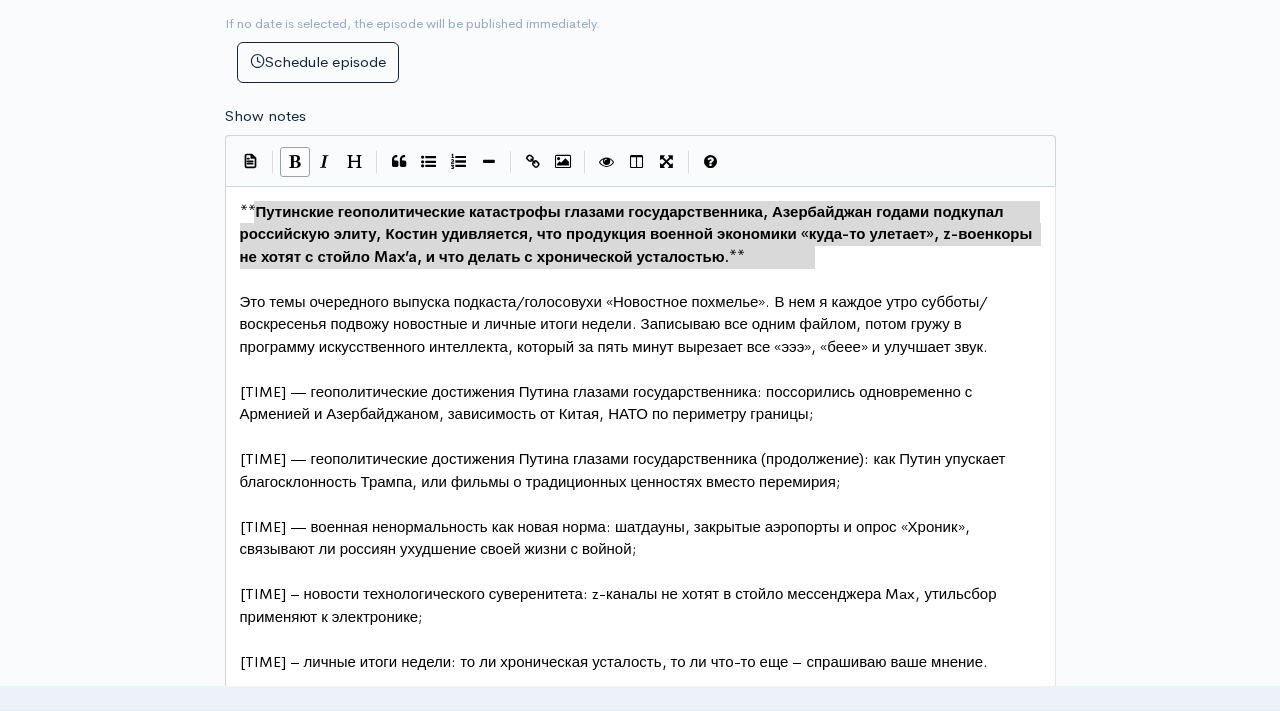 click on "Это темы очередного выпуска подкаста/голосовухи «Новостное похмелье». В нем я каждое утро субботы/воскресенья подвожу новостные и личные итоги недели. Записываю все одним файлом, потом гружу в программу искусственного интеллекта, который за пять минут вырезает все «эээ», «беее» и улучшает звук." at bounding box center [638, 234] 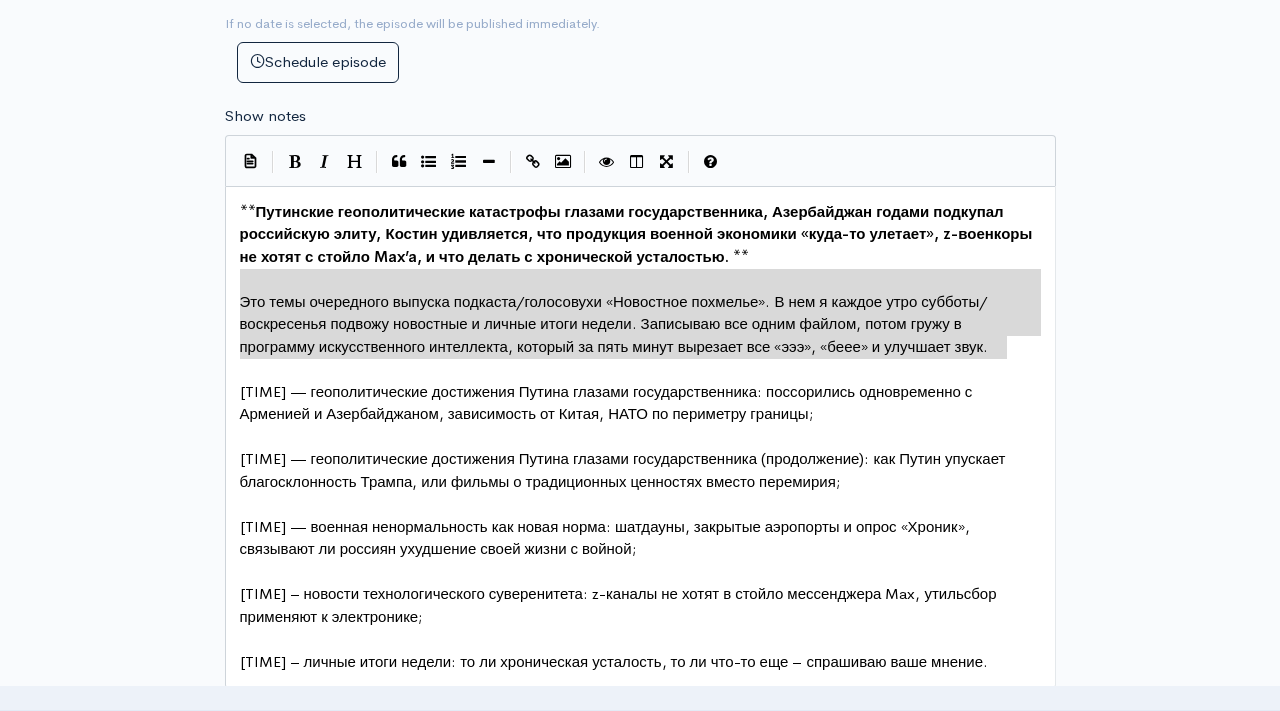 drag, startPoint x: 1012, startPoint y: 342, endPoint x: 272, endPoint y: 277, distance: 742.84924 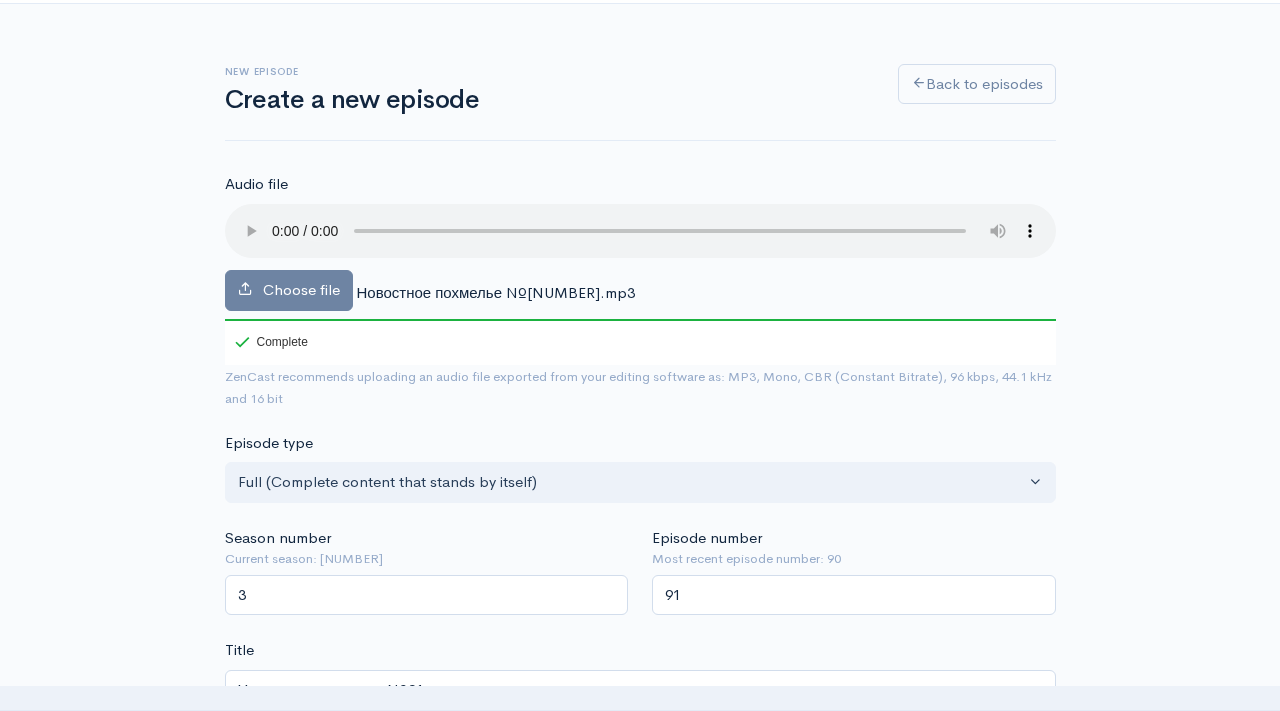 scroll, scrollTop: 0, scrollLeft: 0, axis: both 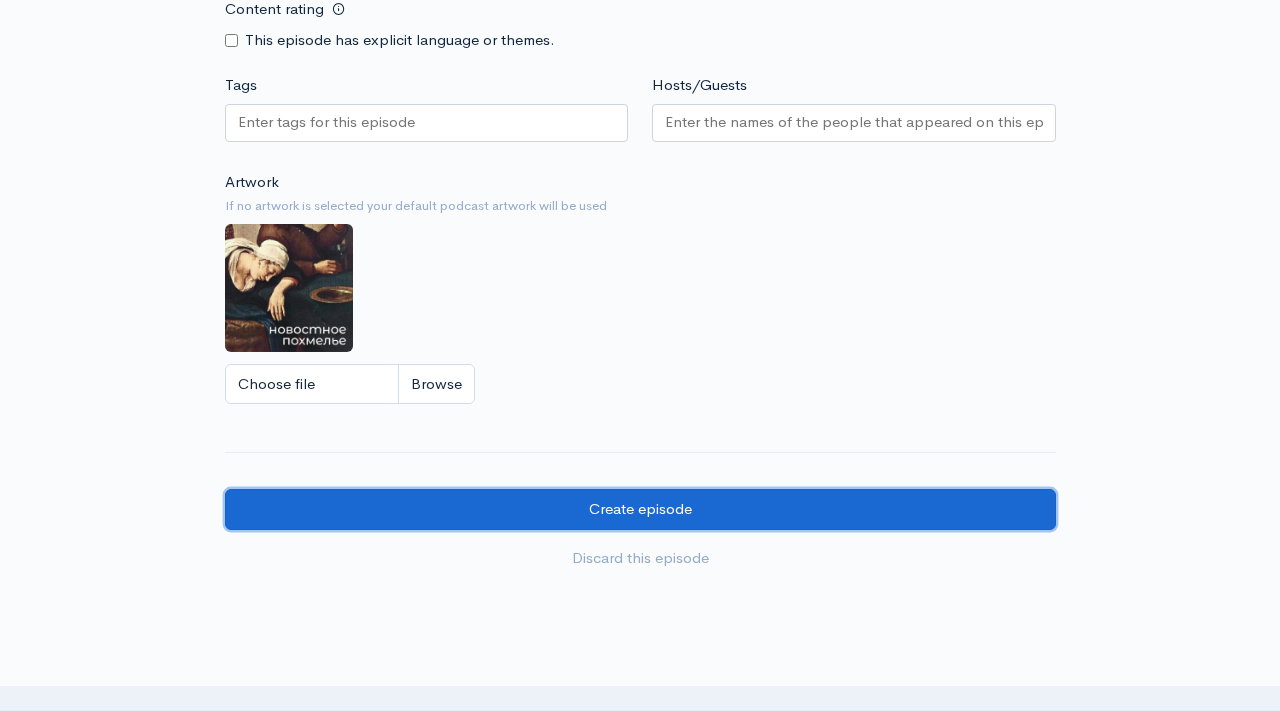 click on "Create episode" at bounding box center (640, 509) 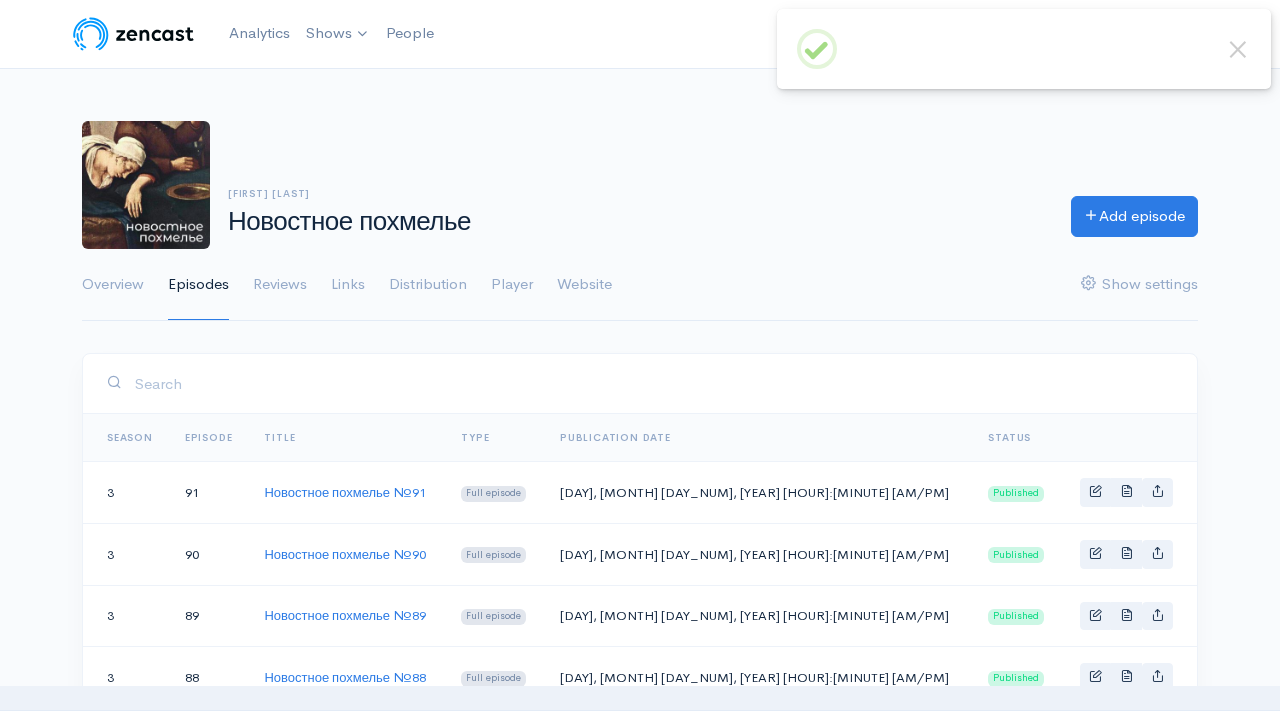 scroll, scrollTop: 0, scrollLeft: 0, axis: both 